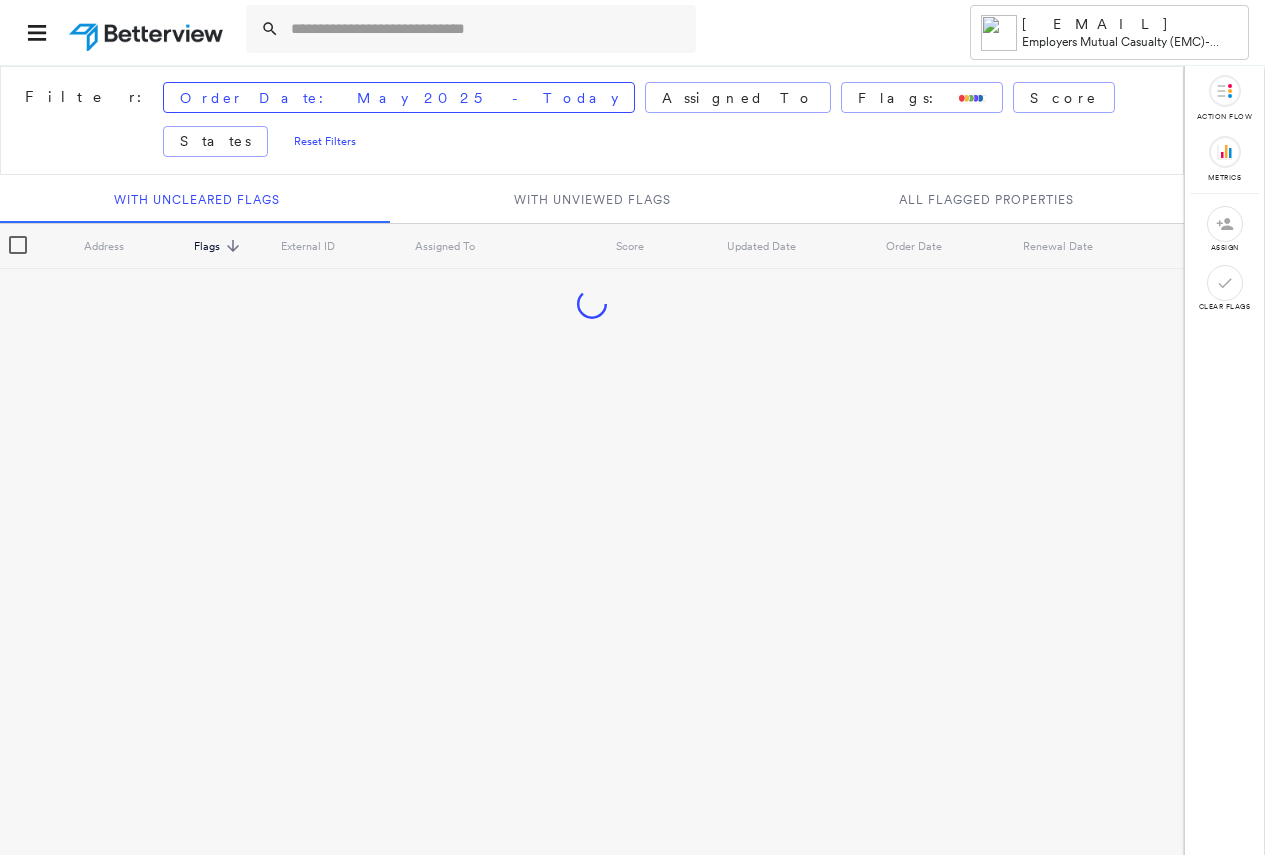 scroll, scrollTop: 0, scrollLeft: 0, axis: both 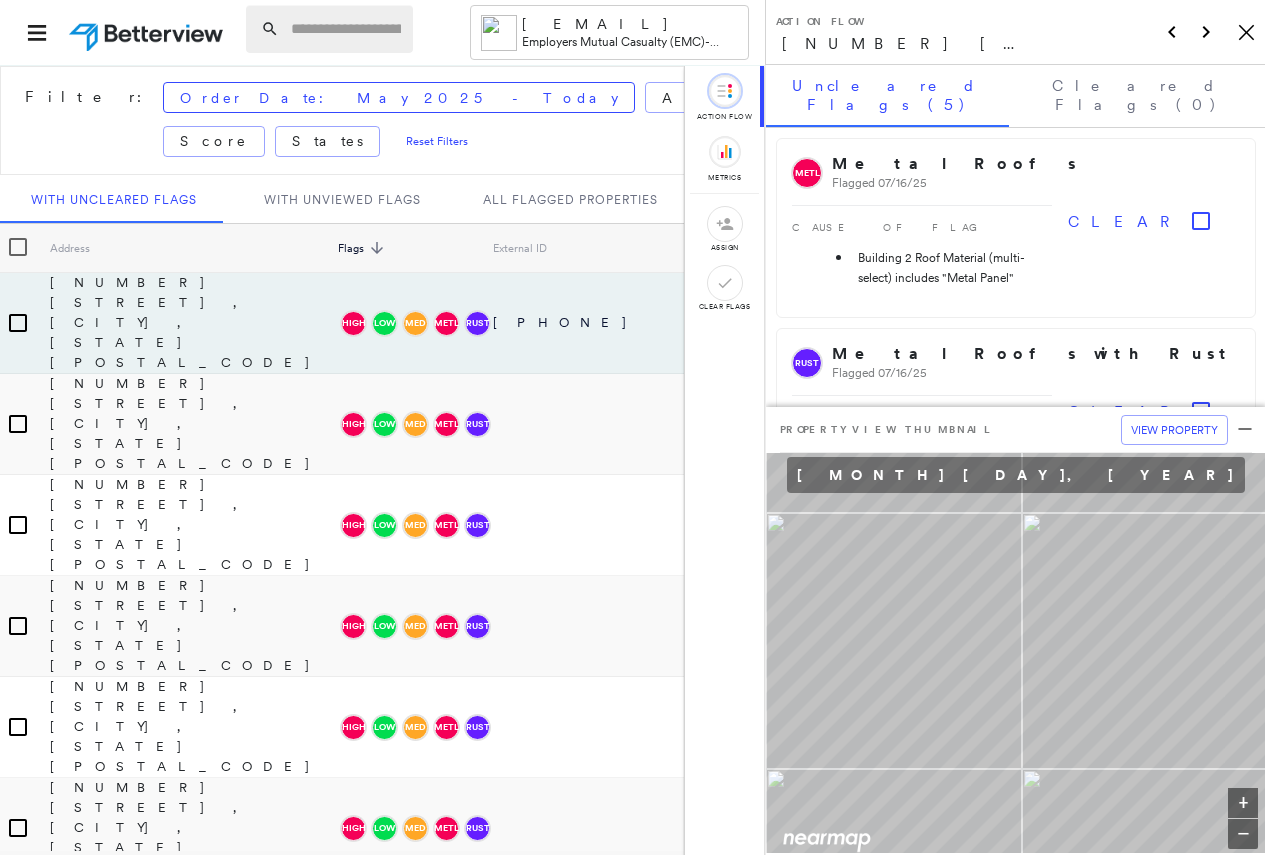 click at bounding box center [346, 29] 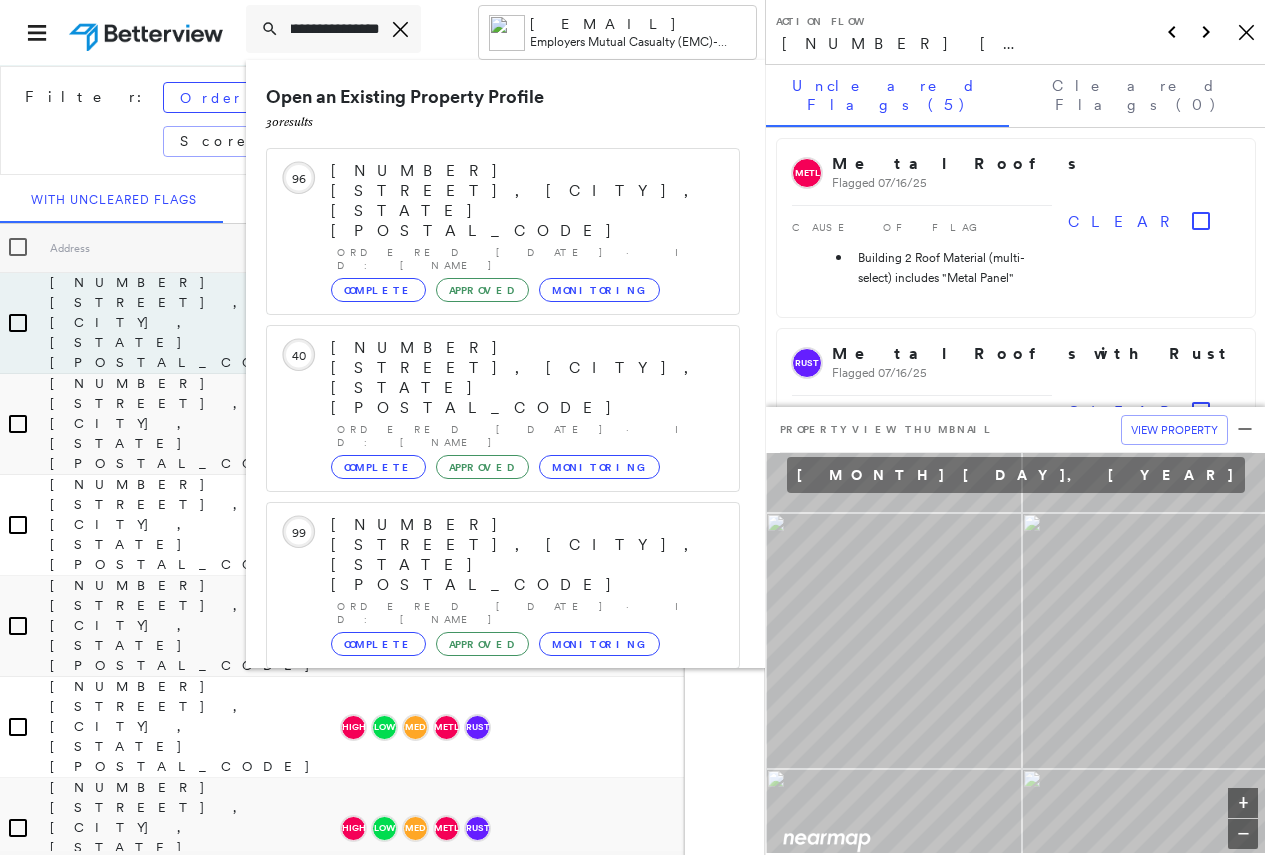 scroll, scrollTop: 0, scrollLeft: 77, axis: horizontal 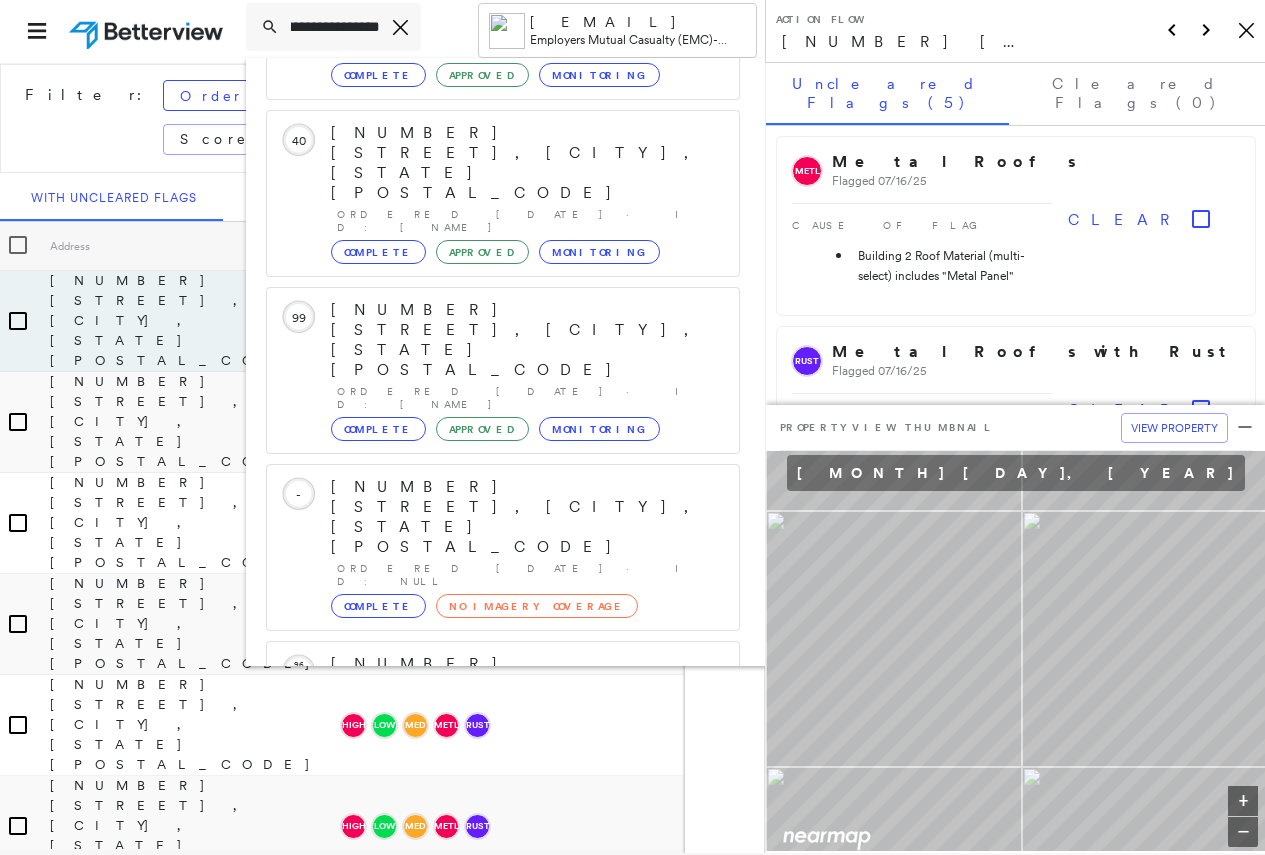 type on "**********" 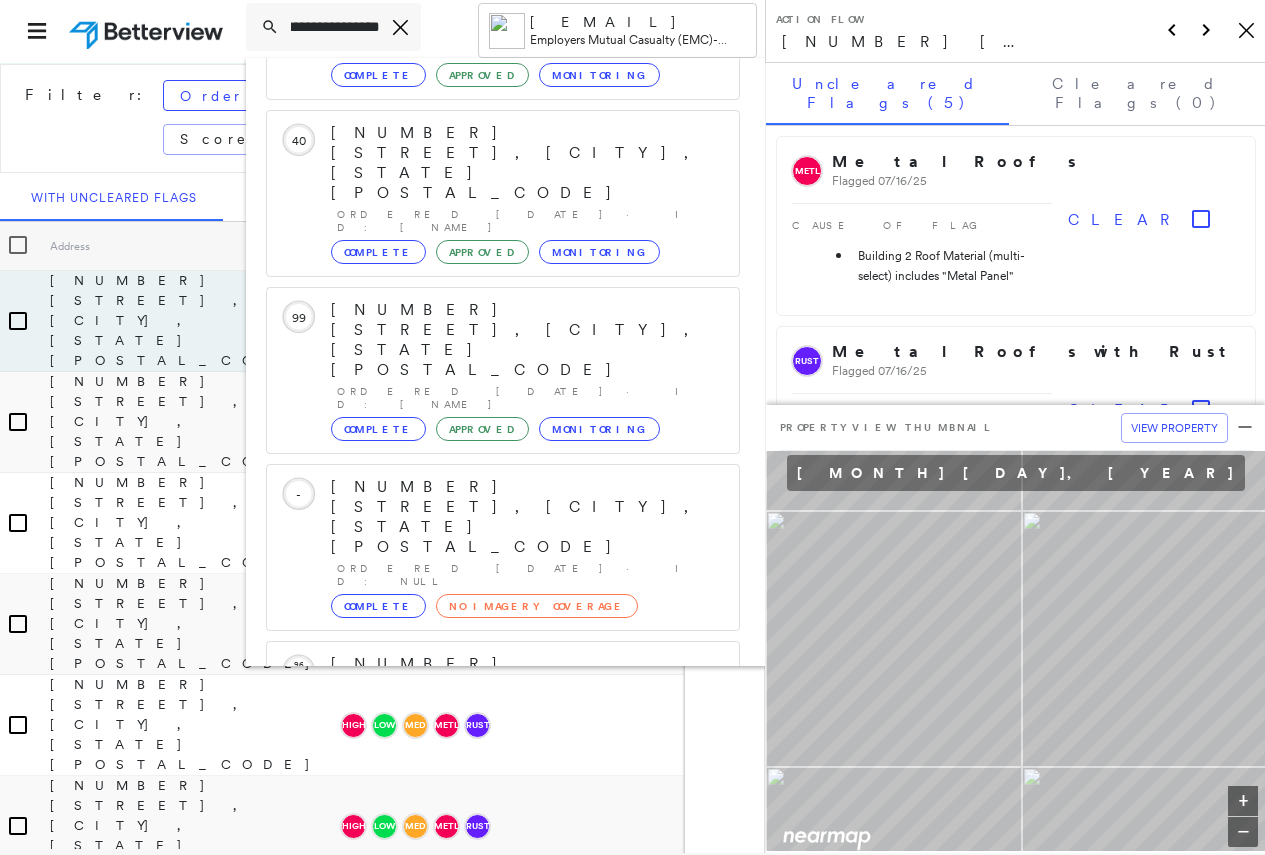 scroll, scrollTop: 0, scrollLeft: 0, axis: both 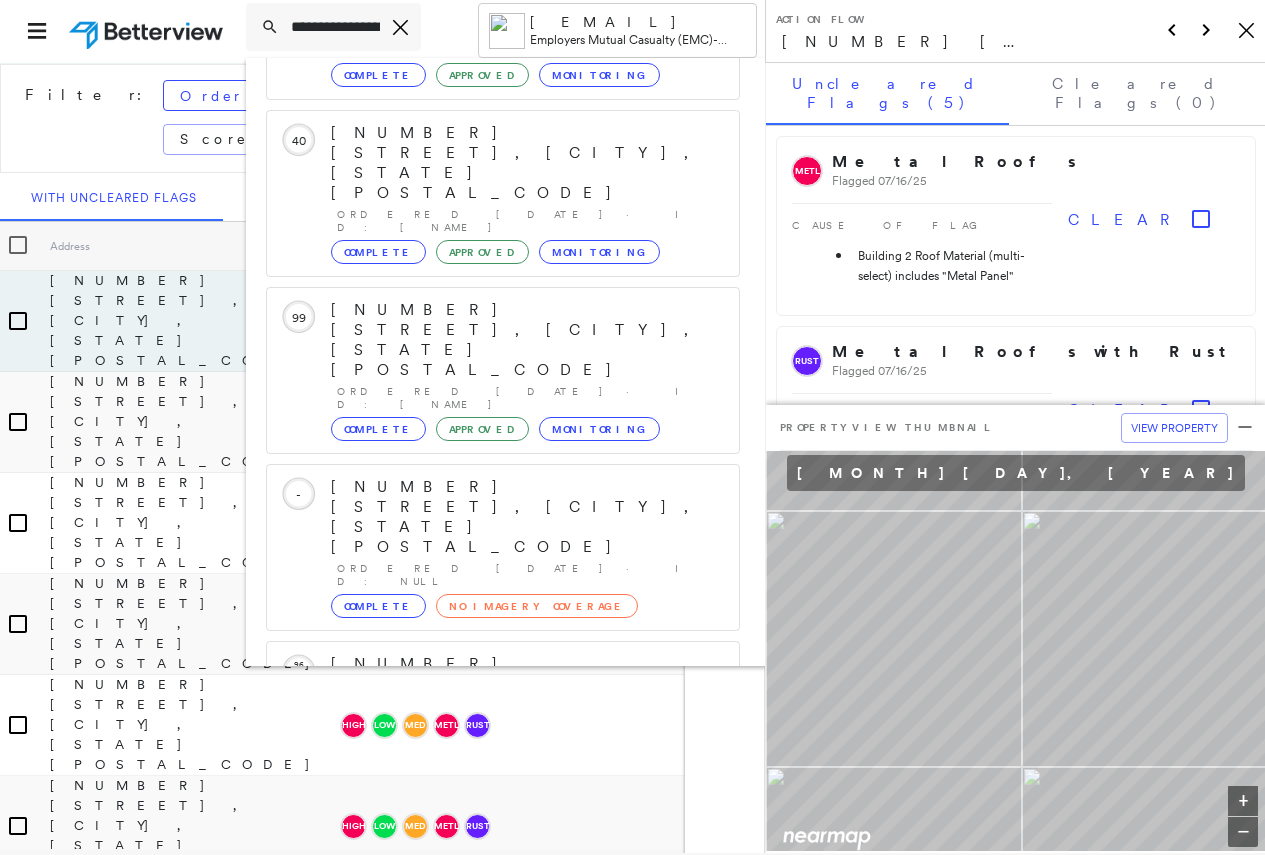 click on "[NUMBER] [STREET], [CITY], [STATE] [POSTAL_CODE]" at bounding box center [491, 996] 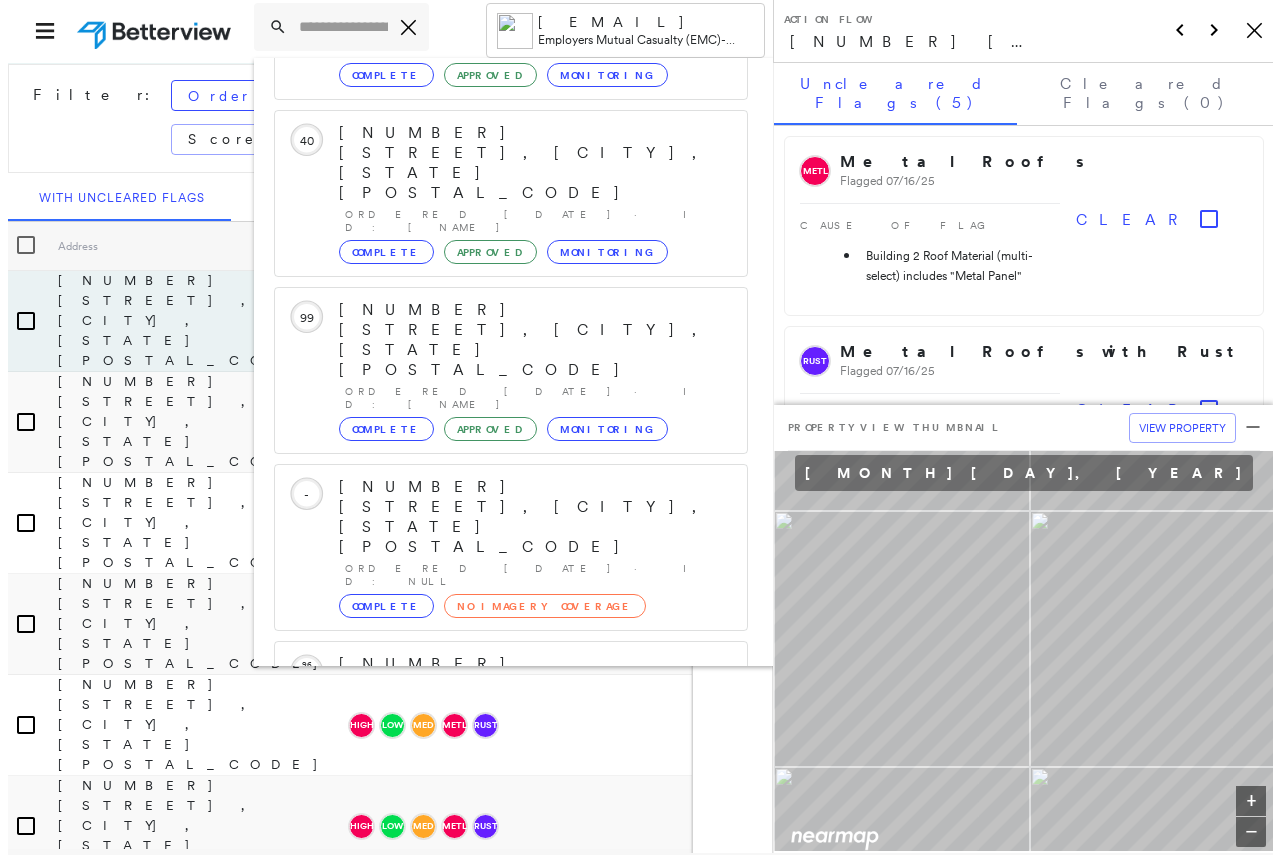 scroll, scrollTop: 0, scrollLeft: 0, axis: both 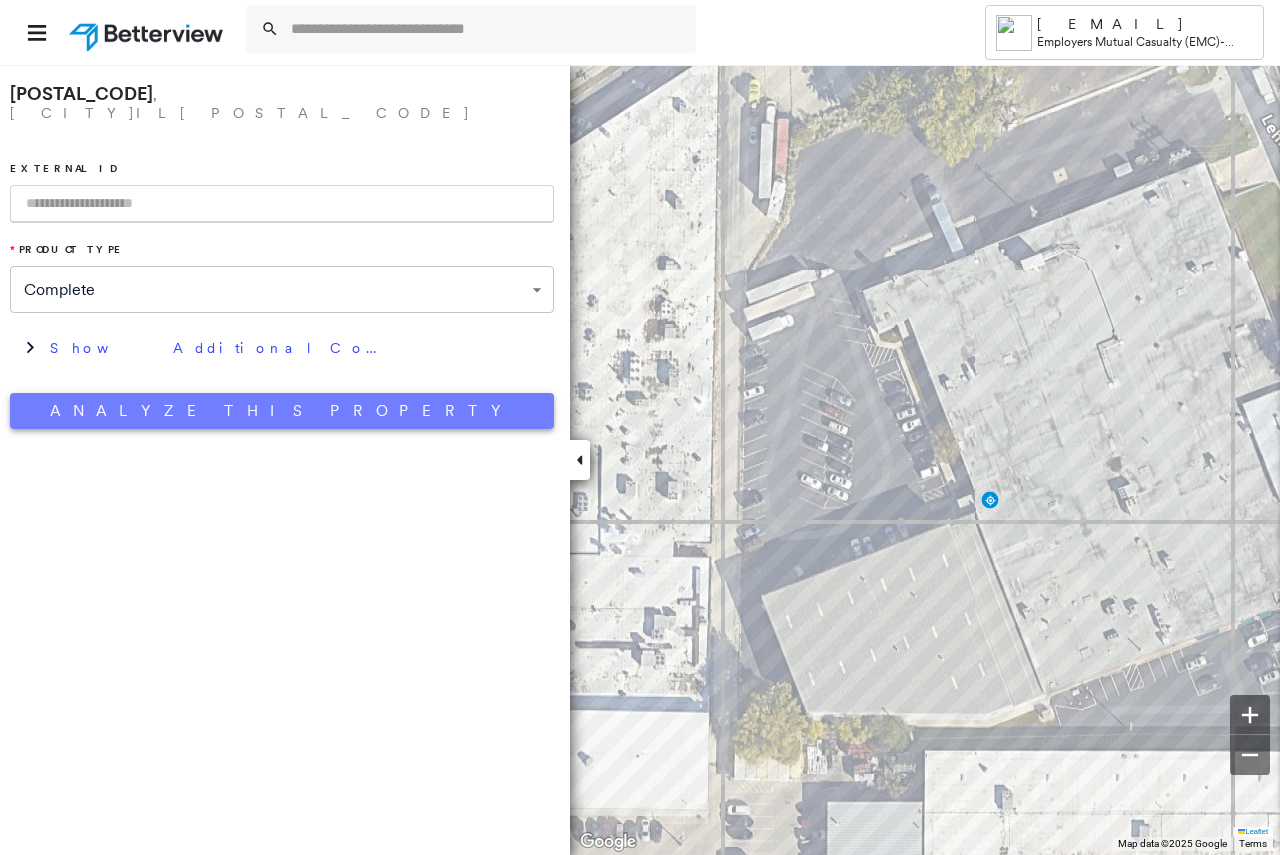click on "Analyze This Property" at bounding box center (282, 411) 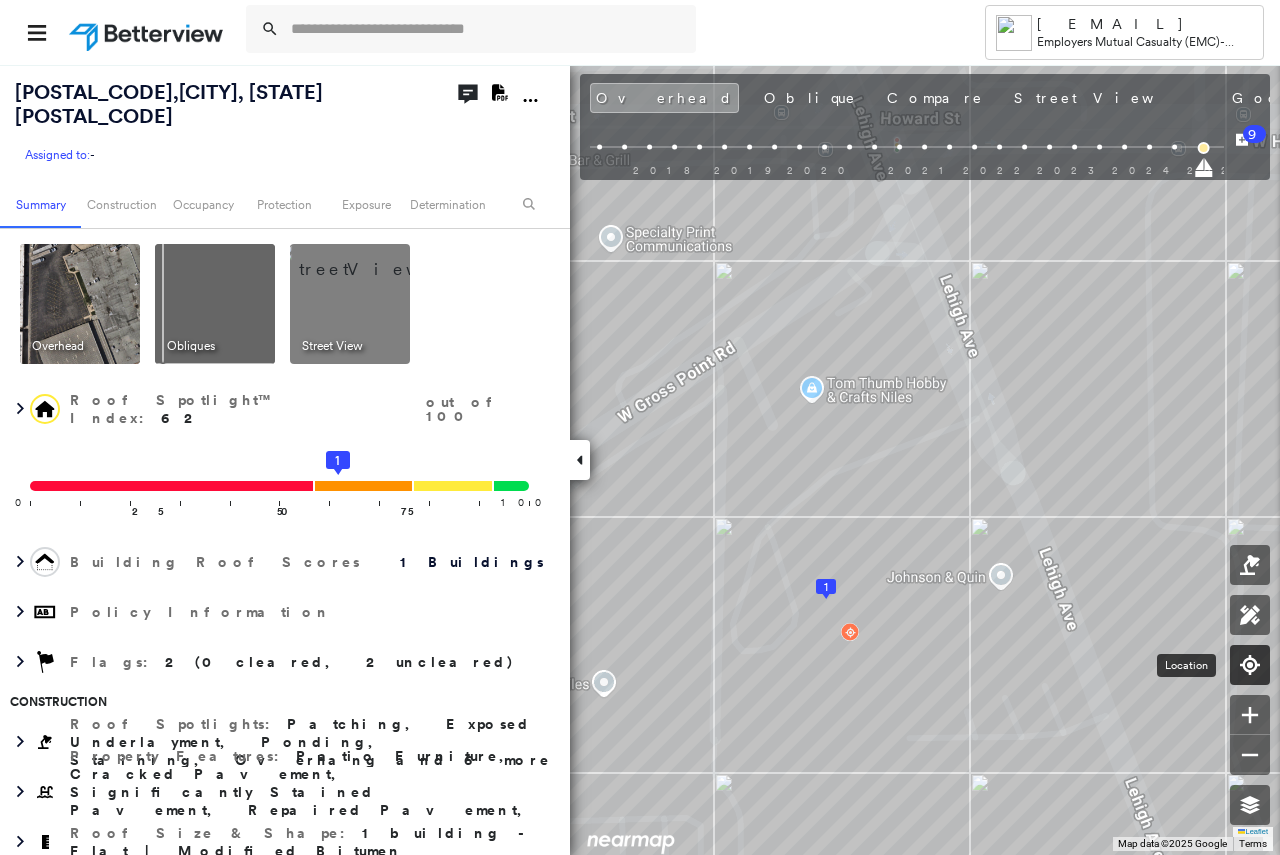 click 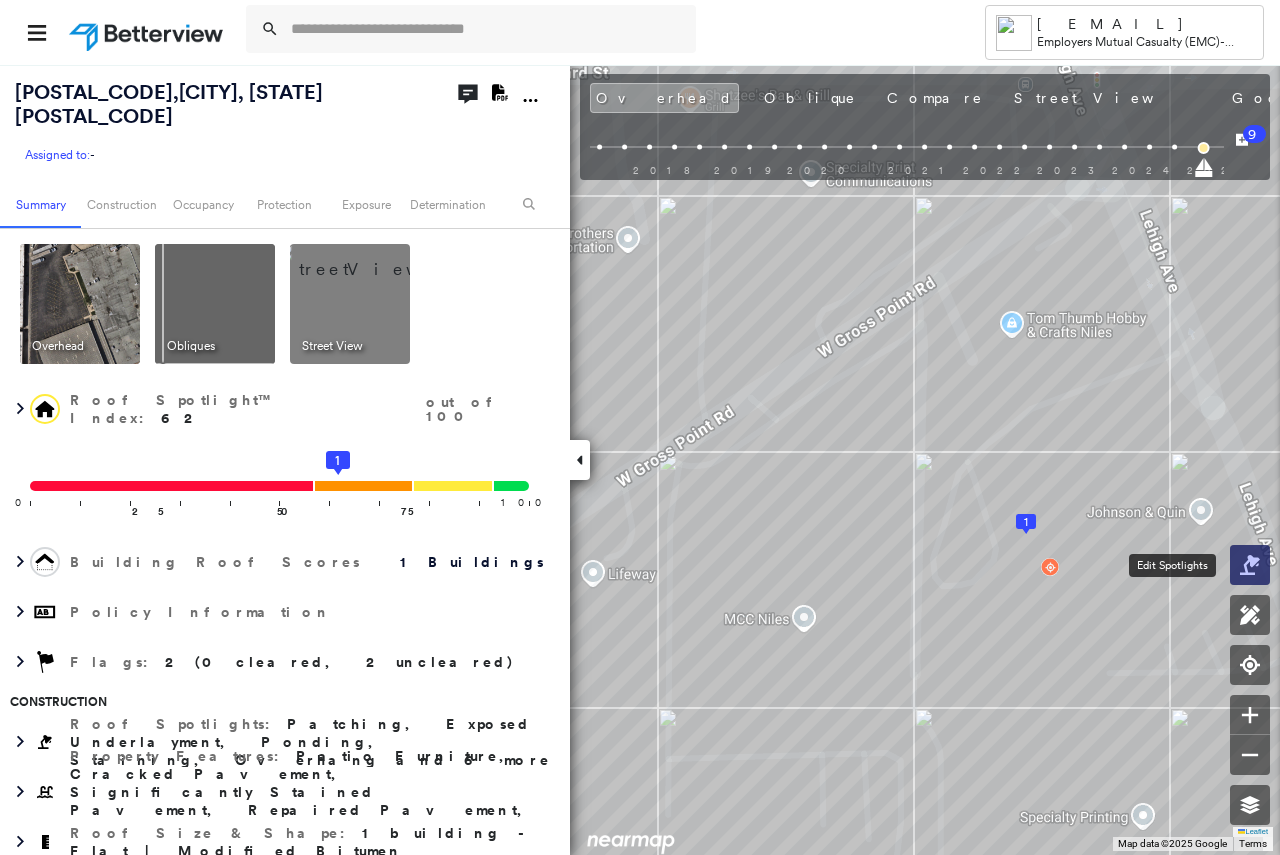 click 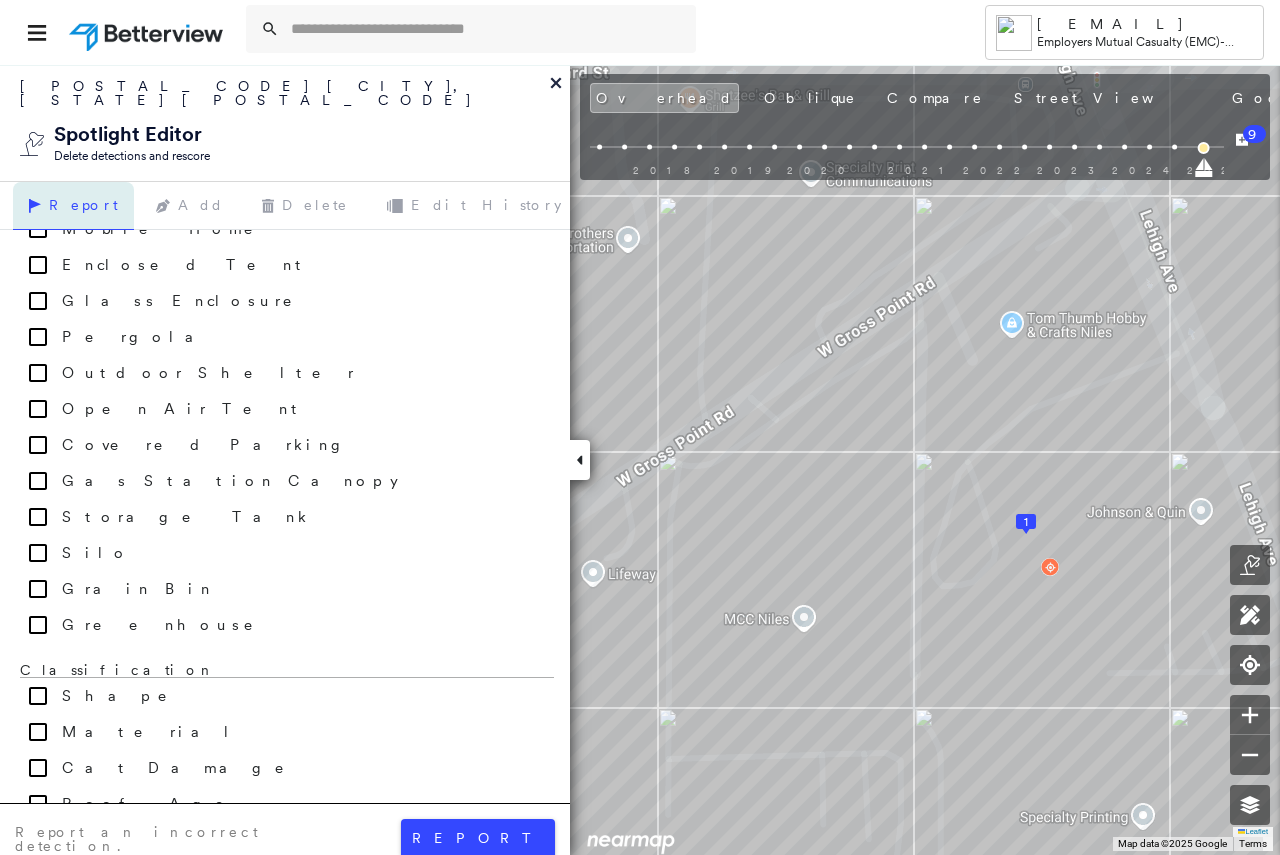 scroll, scrollTop: 0, scrollLeft: 0, axis: both 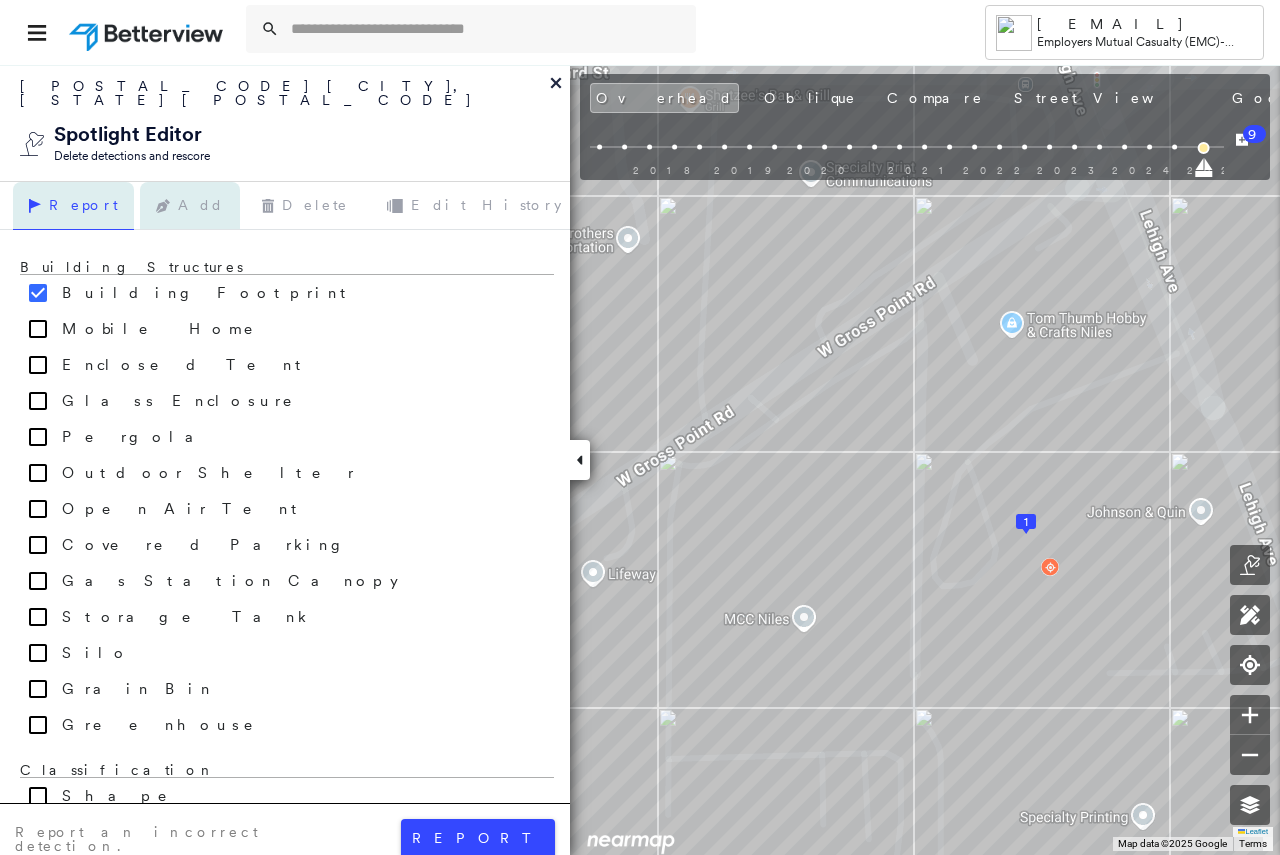 click on "Add" at bounding box center [190, 206] 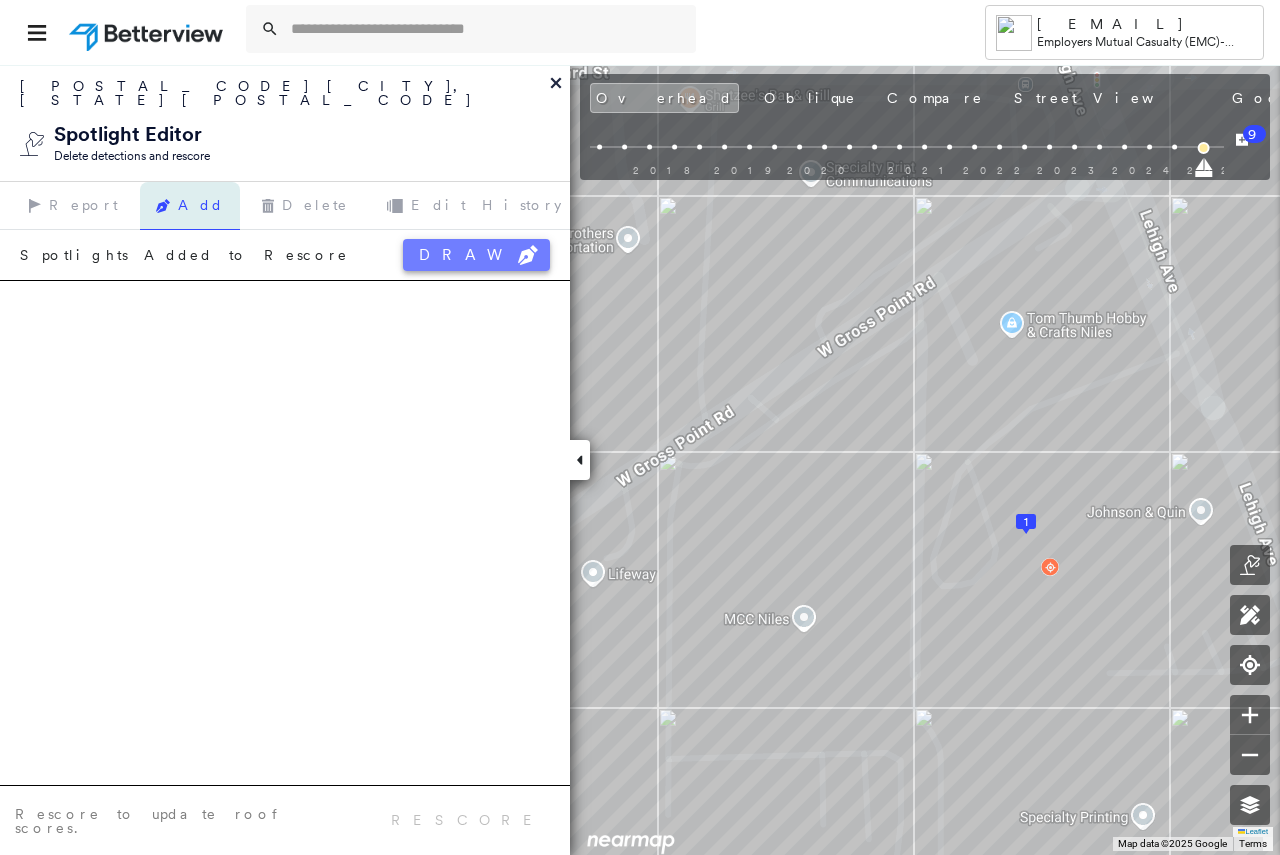 click on "DRAW" at bounding box center [476, 255] 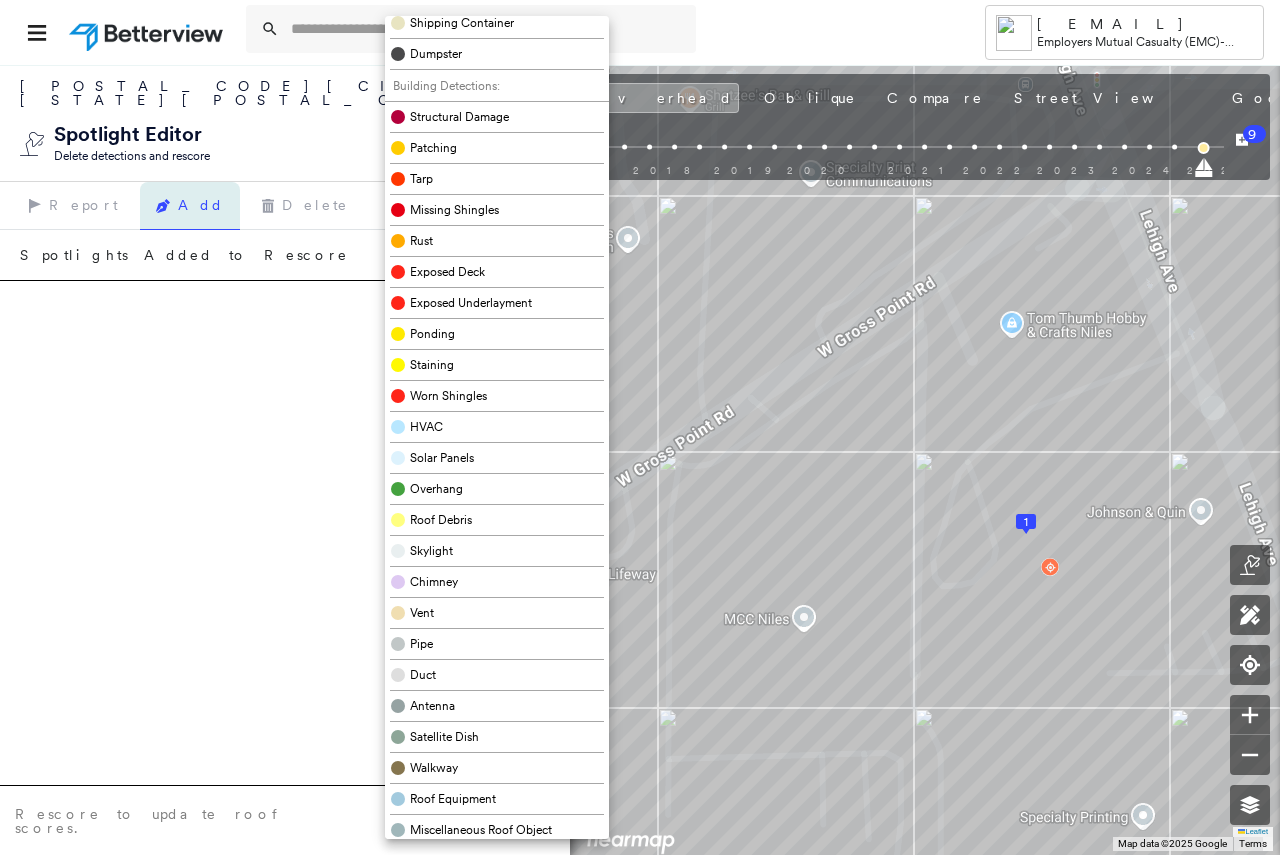 scroll, scrollTop: 543, scrollLeft: 0, axis: vertical 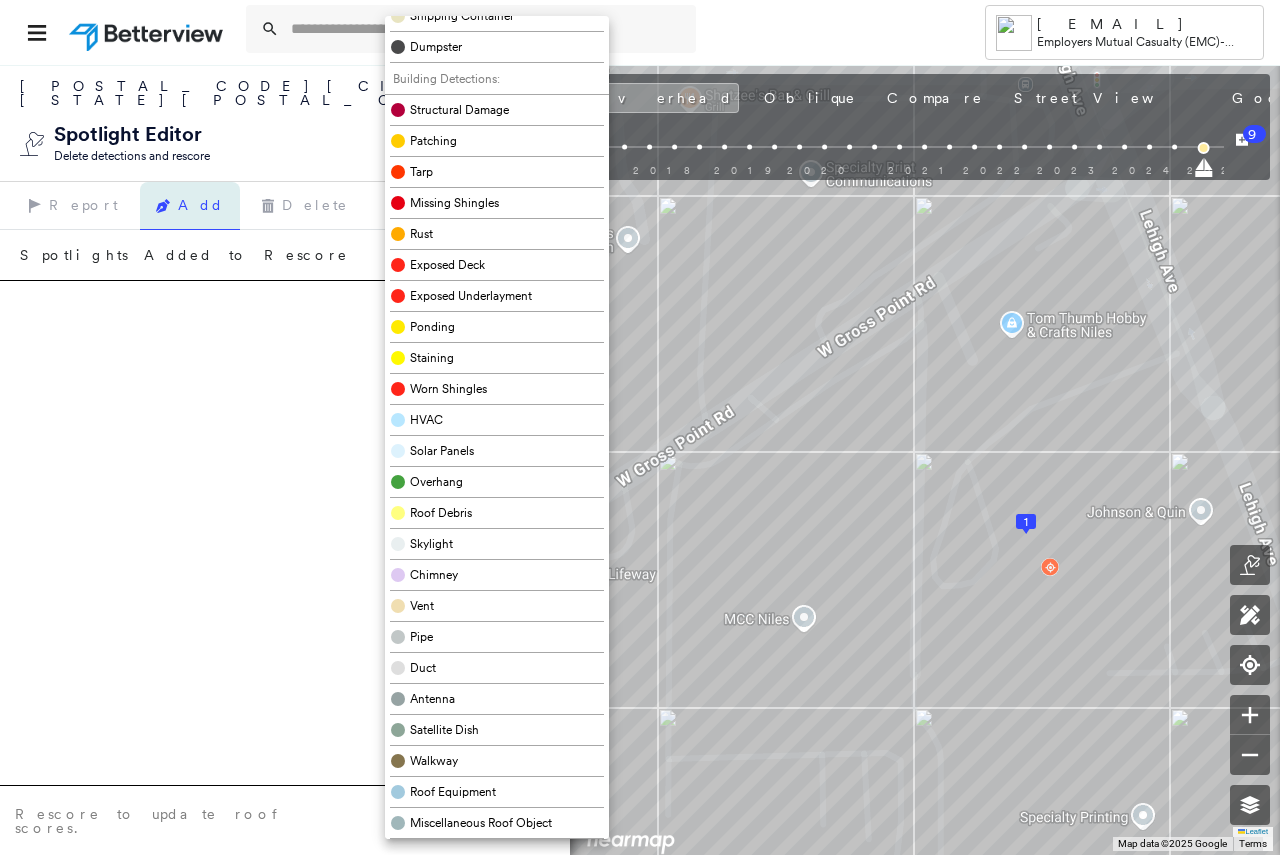 click at bounding box center [640, 427] 